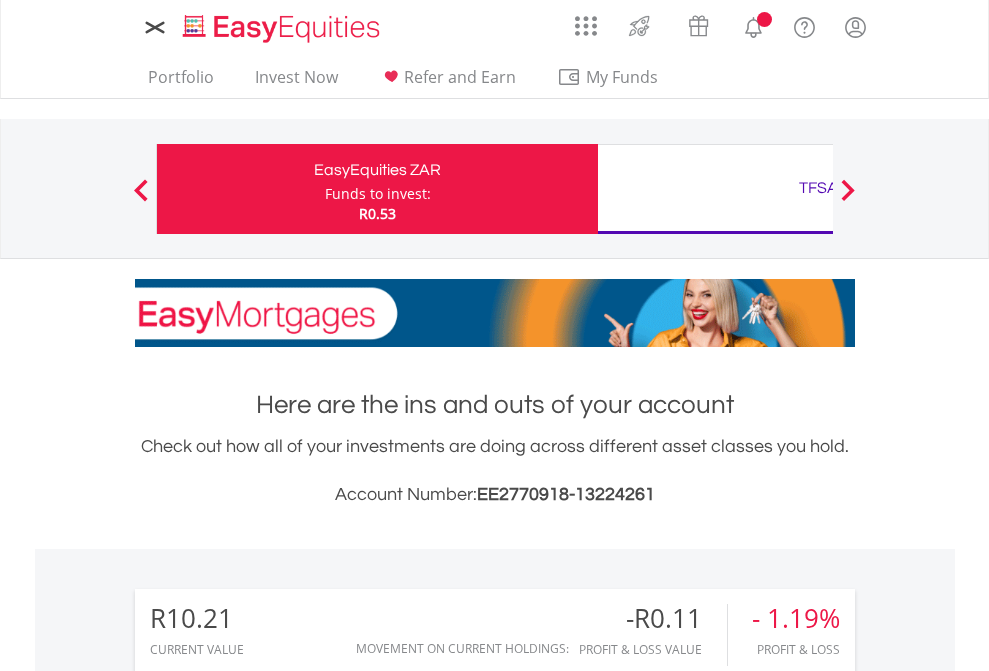 scroll, scrollTop: 0, scrollLeft: 0, axis: both 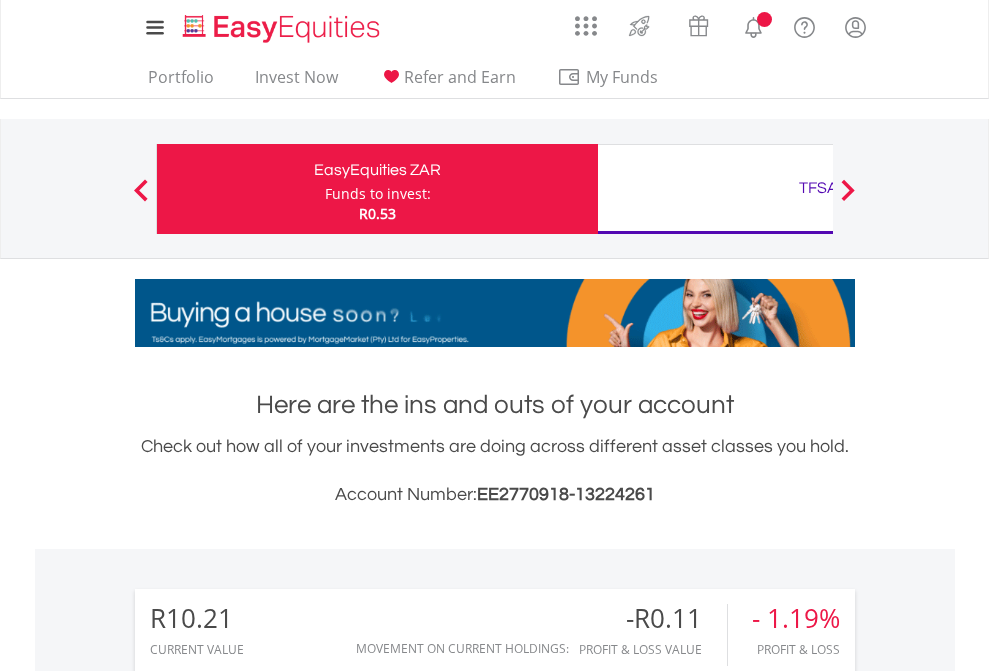 click on "Funds to invest:" at bounding box center (378, 194) 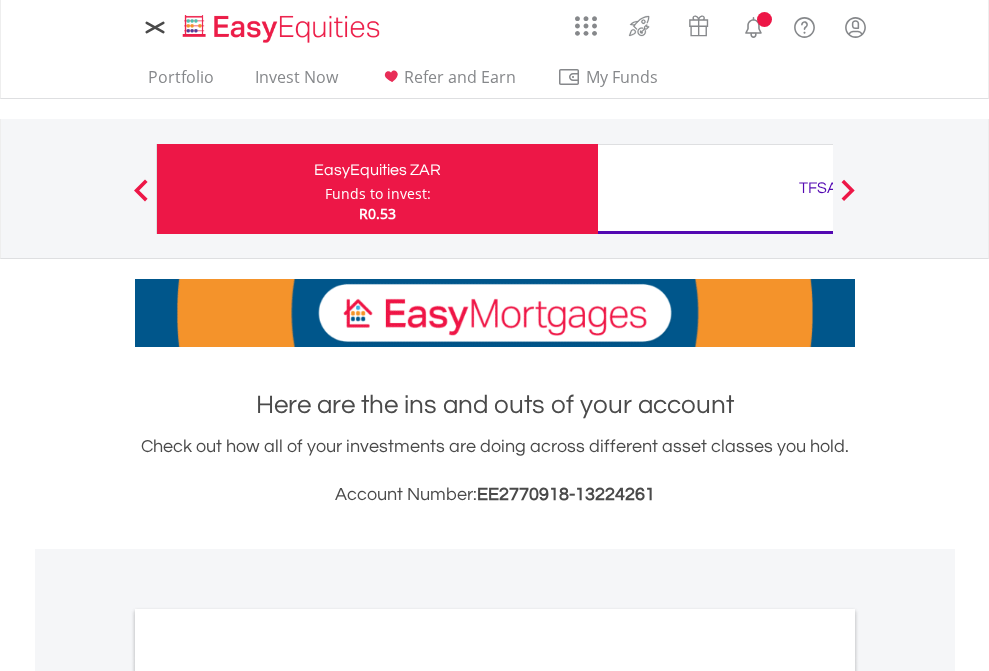 scroll, scrollTop: 0, scrollLeft: 0, axis: both 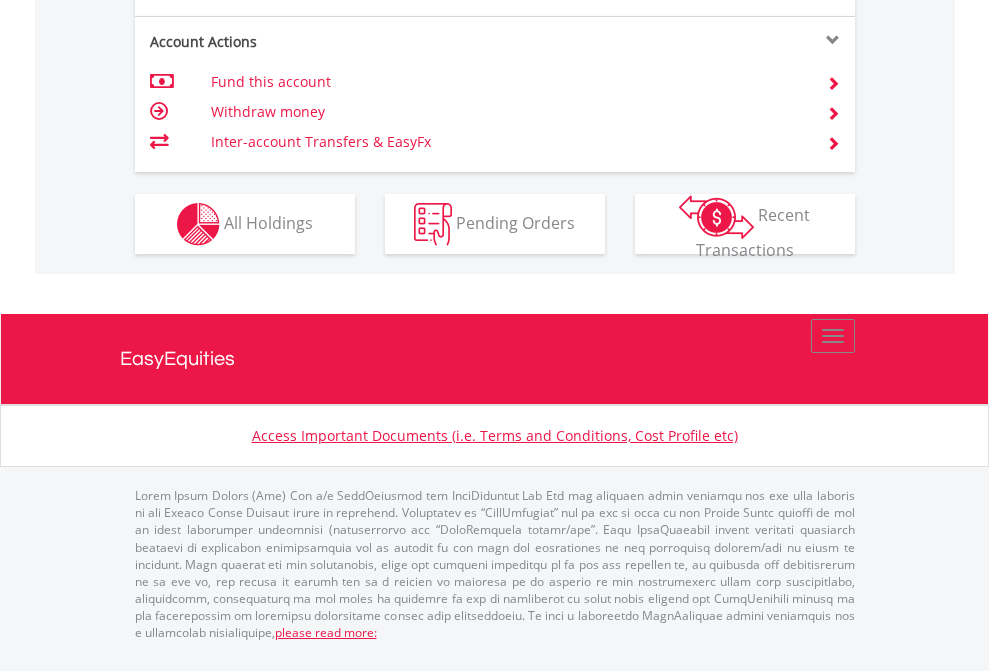 click on "Investment types" at bounding box center (706, -337) 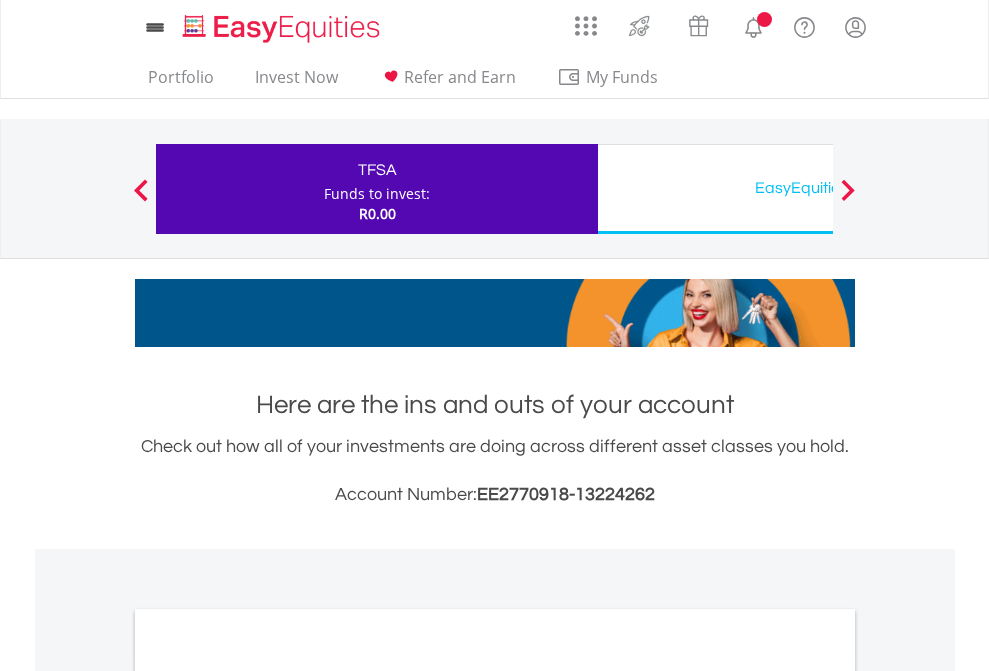 scroll, scrollTop: 0, scrollLeft: 0, axis: both 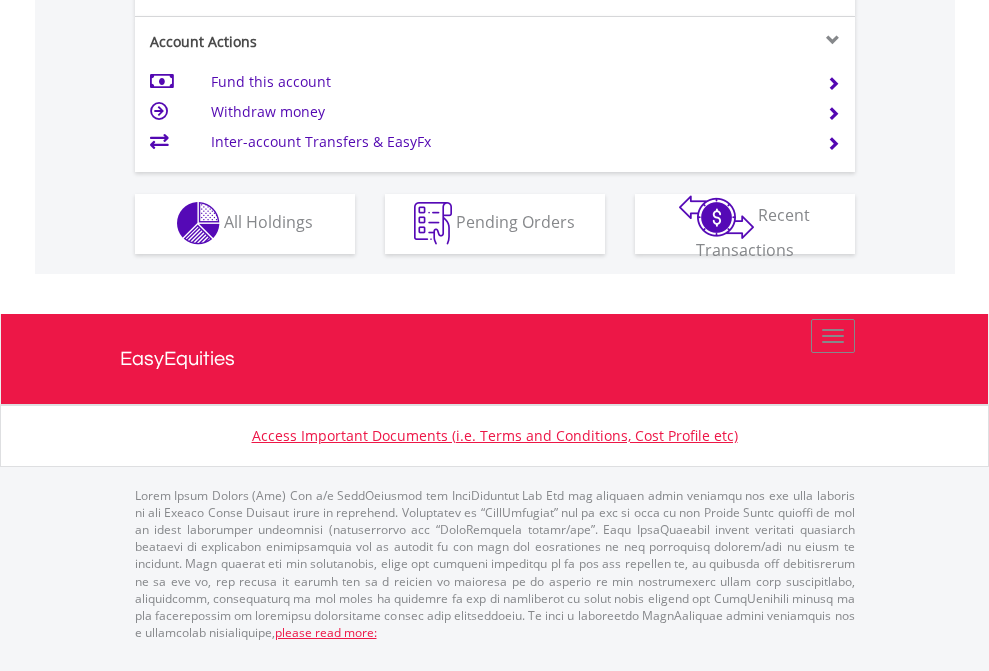 click on "Investment types" at bounding box center (706, -353) 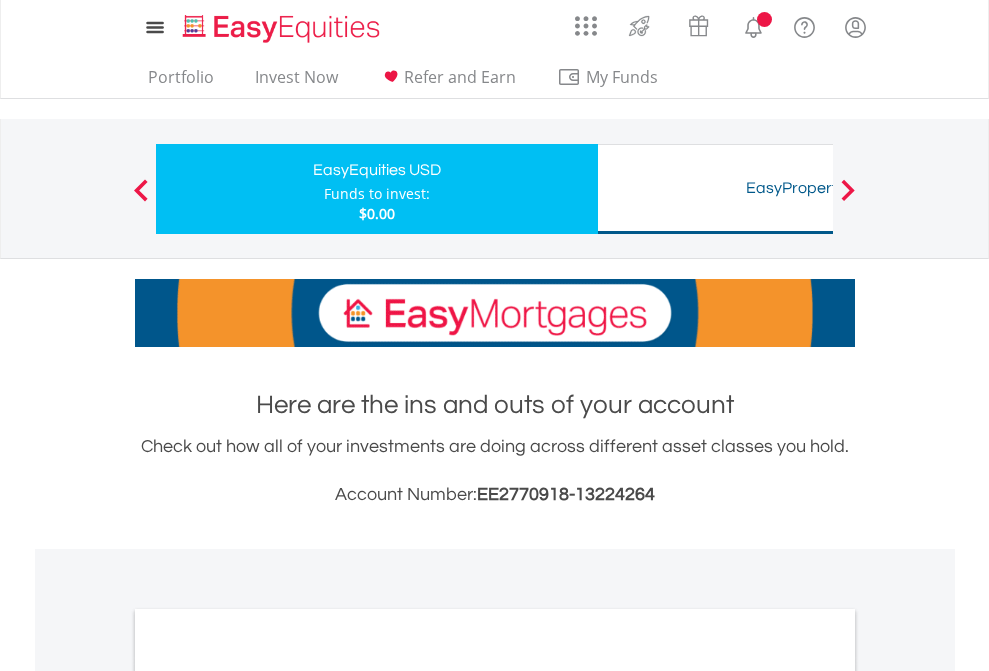 scroll, scrollTop: 0, scrollLeft: 0, axis: both 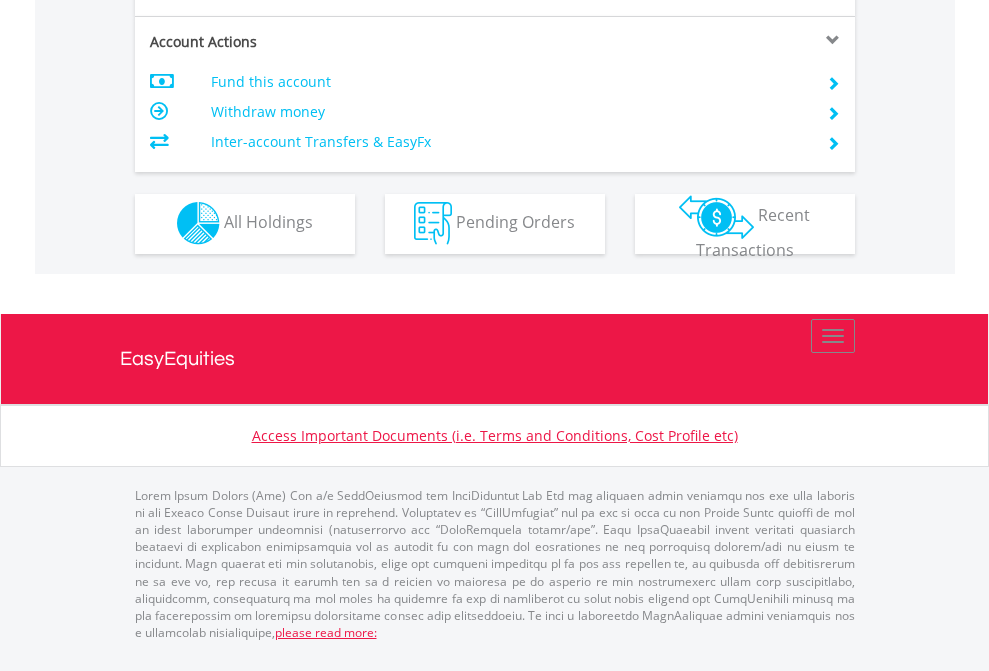 click on "Investment types" at bounding box center [706, -353] 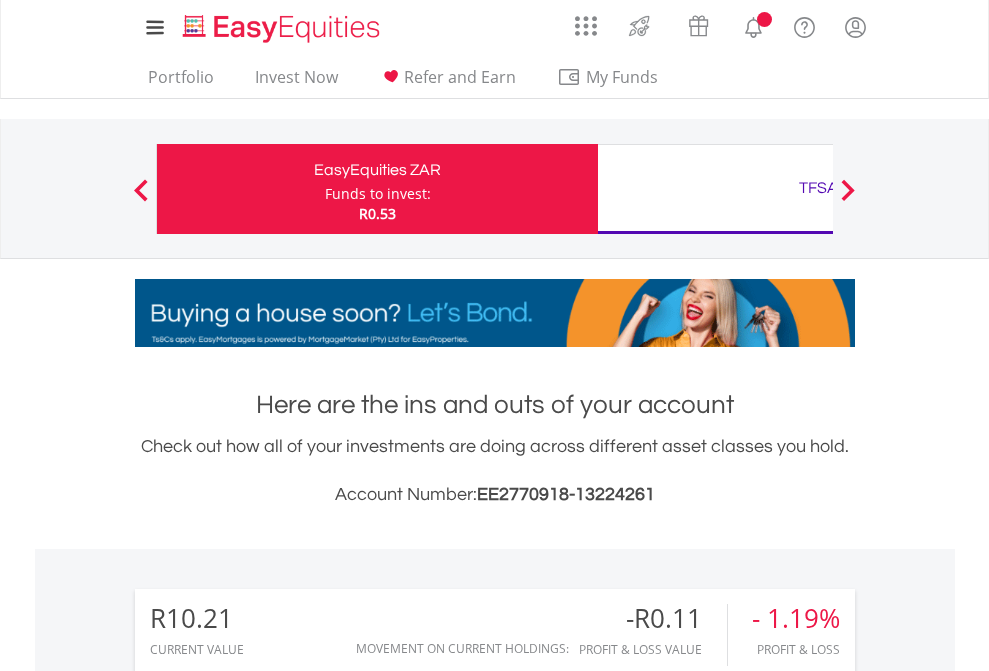 scroll, scrollTop: 0, scrollLeft: 0, axis: both 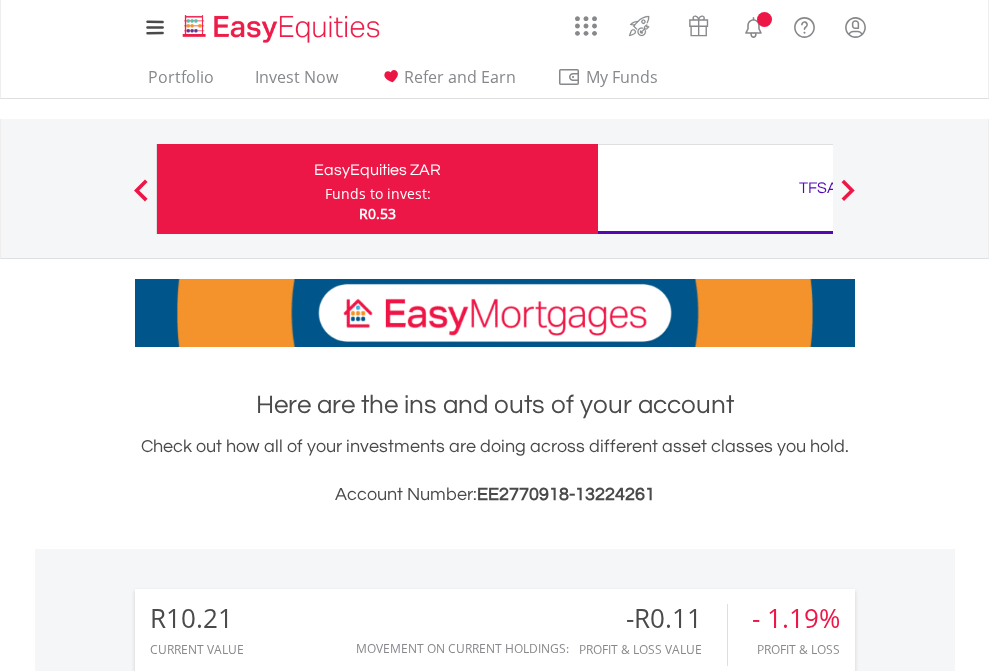 click on "All Holdings" at bounding box center [268, 1466] 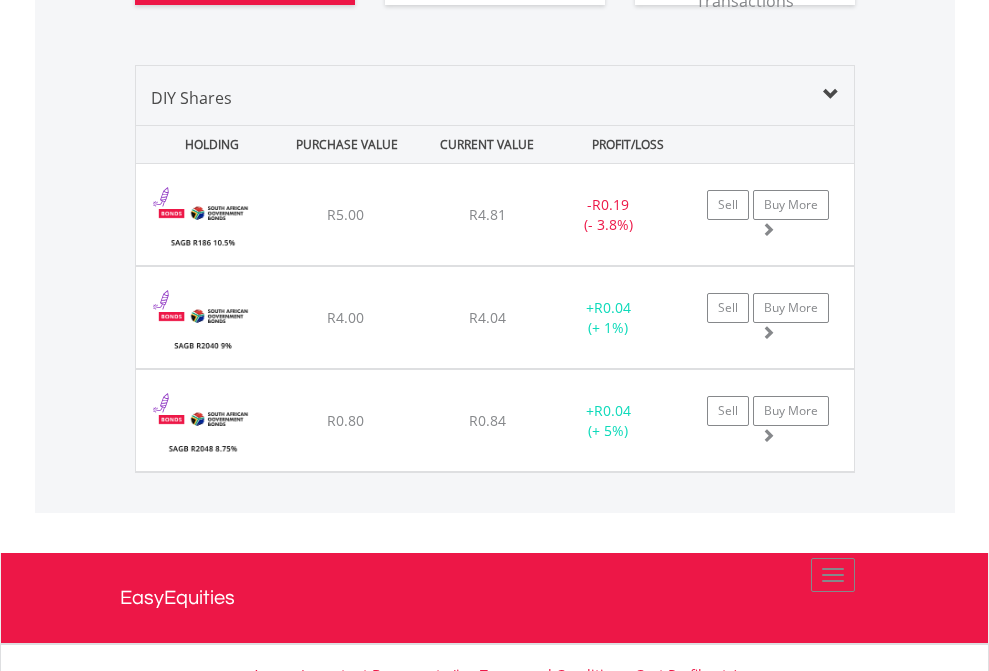 scroll, scrollTop: 2224, scrollLeft: 0, axis: vertical 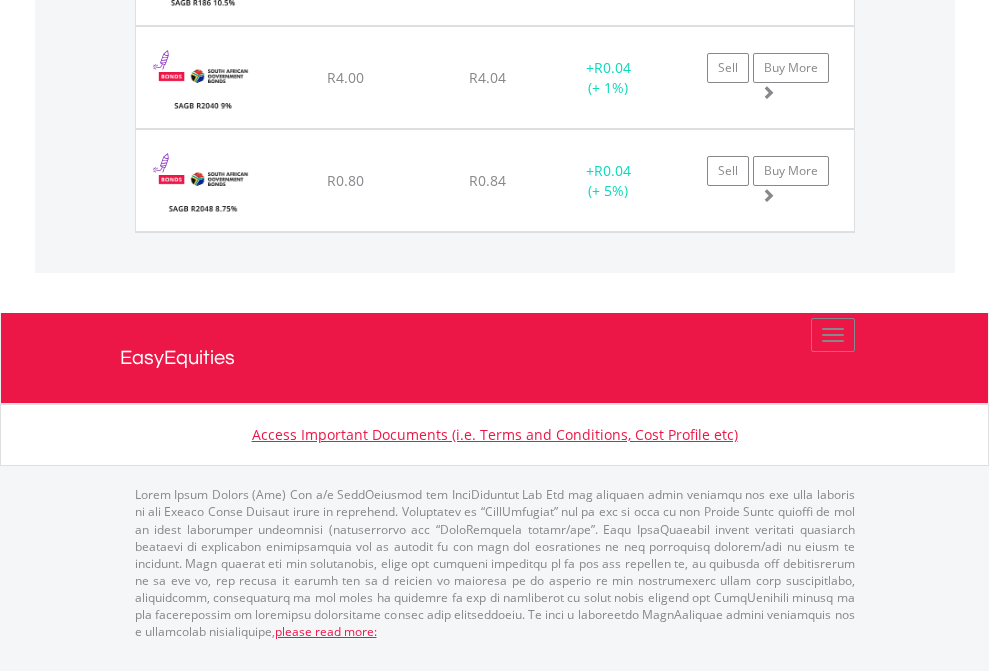 click on "TFSA" at bounding box center [818, -1545] 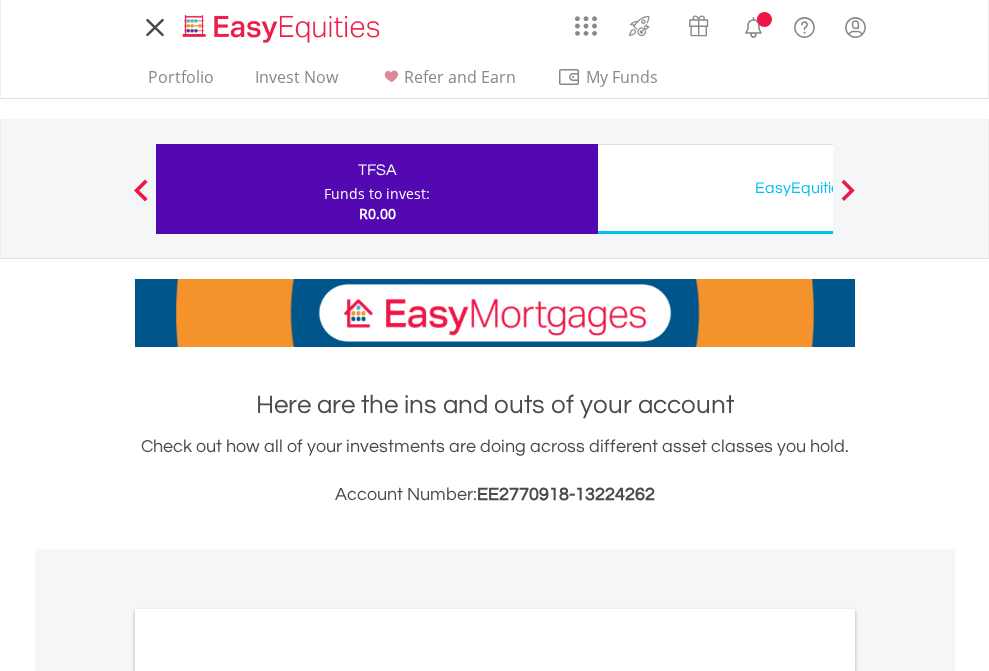 scroll, scrollTop: 0, scrollLeft: 0, axis: both 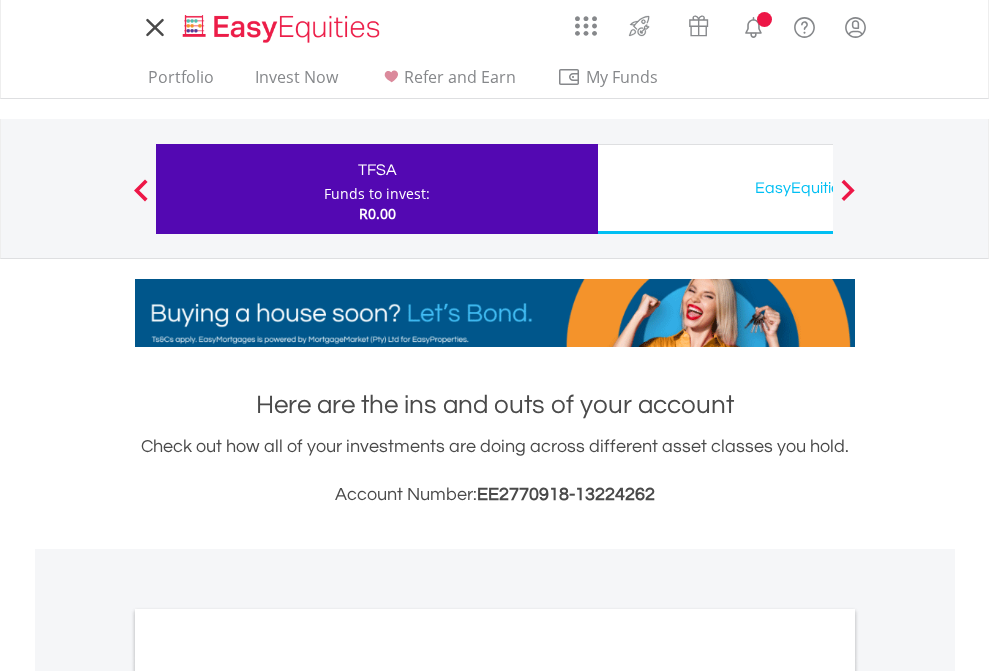 click on "All Holdings" at bounding box center (268, 1096) 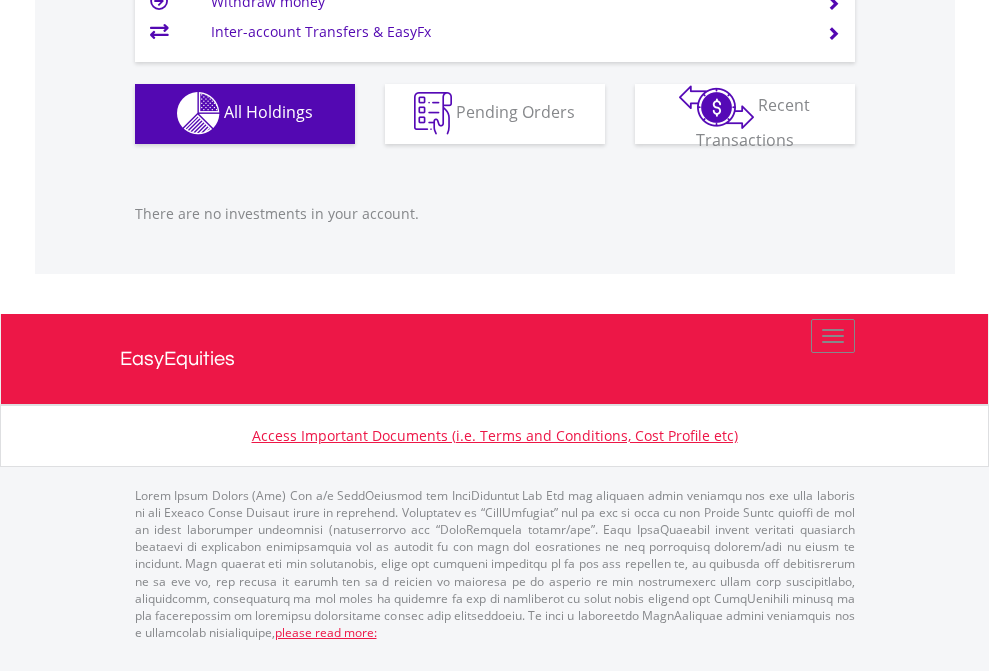 scroll, scrollTop: 1980, scrollLeft: 0, axis: vertical 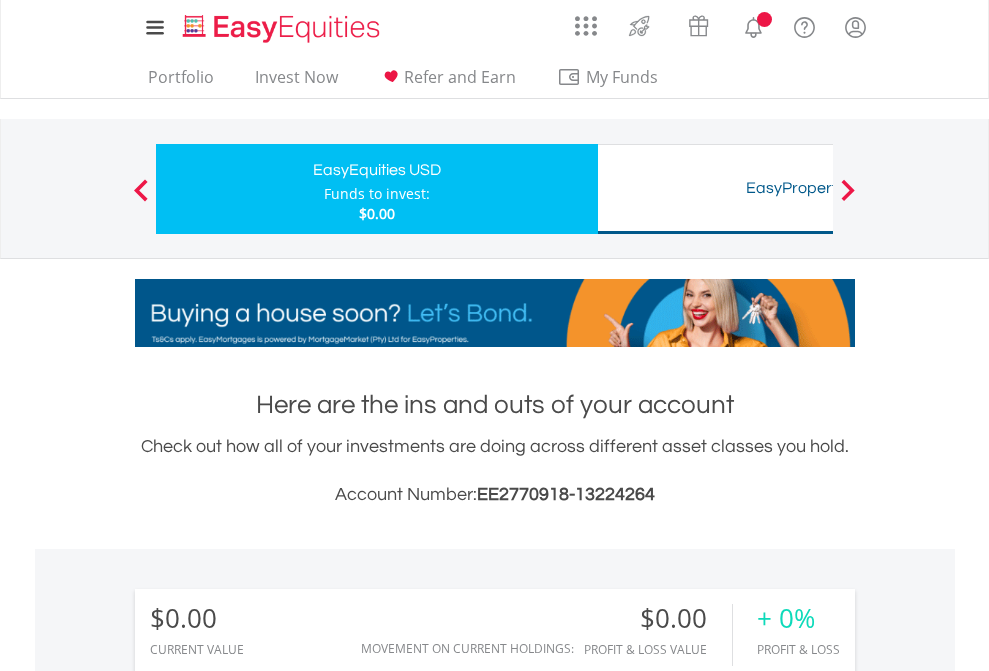 click on "All Holdings" at bounding box center [268, 1442] 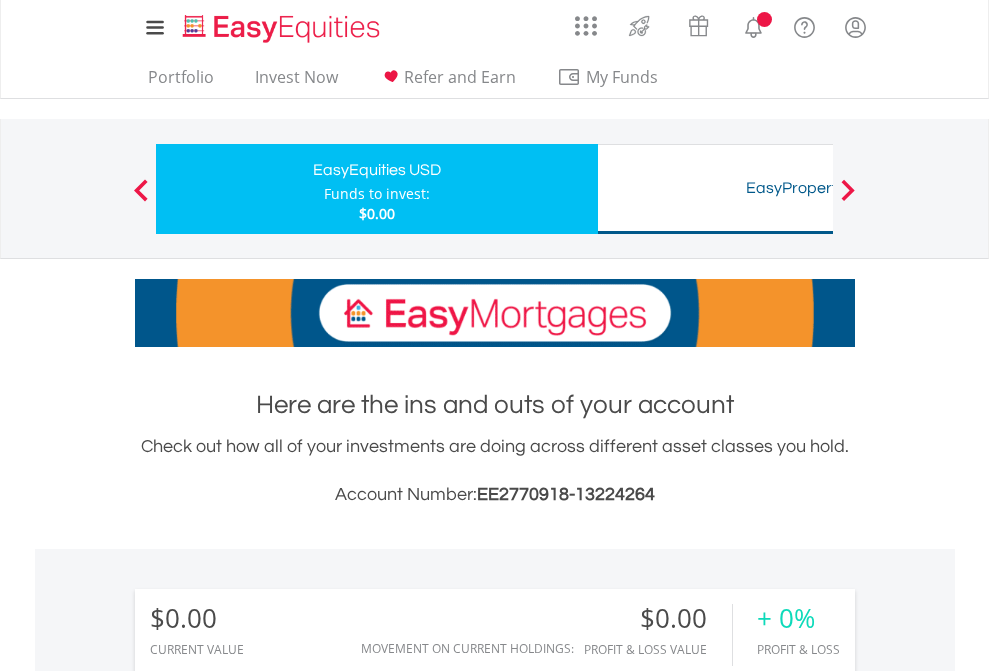 scroll, scrollTop: 999808, scrollLeft: 999687, axis: both 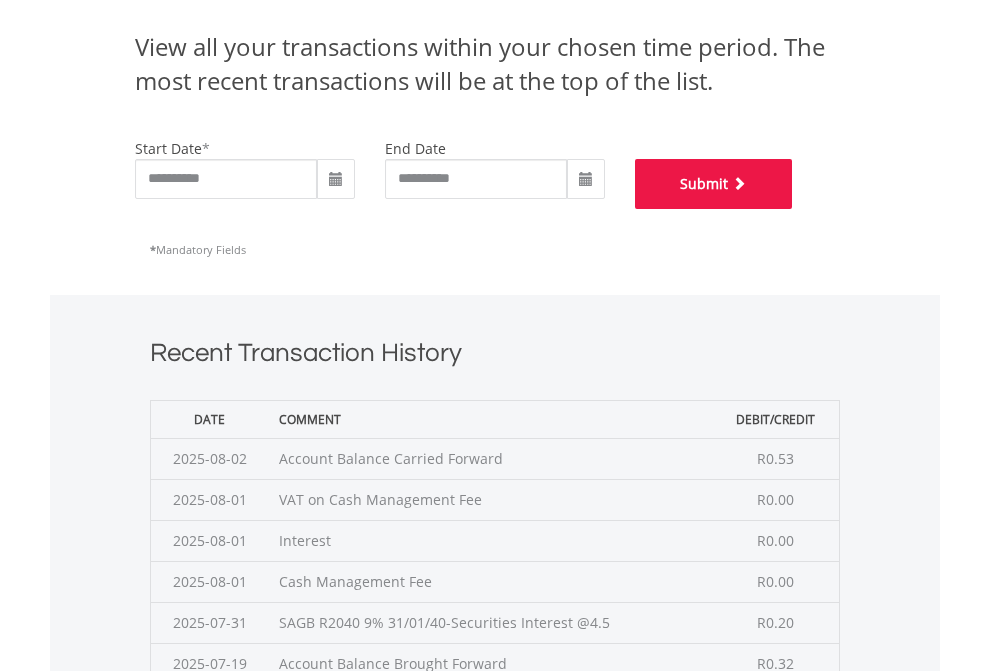 click on "Submit" at bounding box center (714, 184) 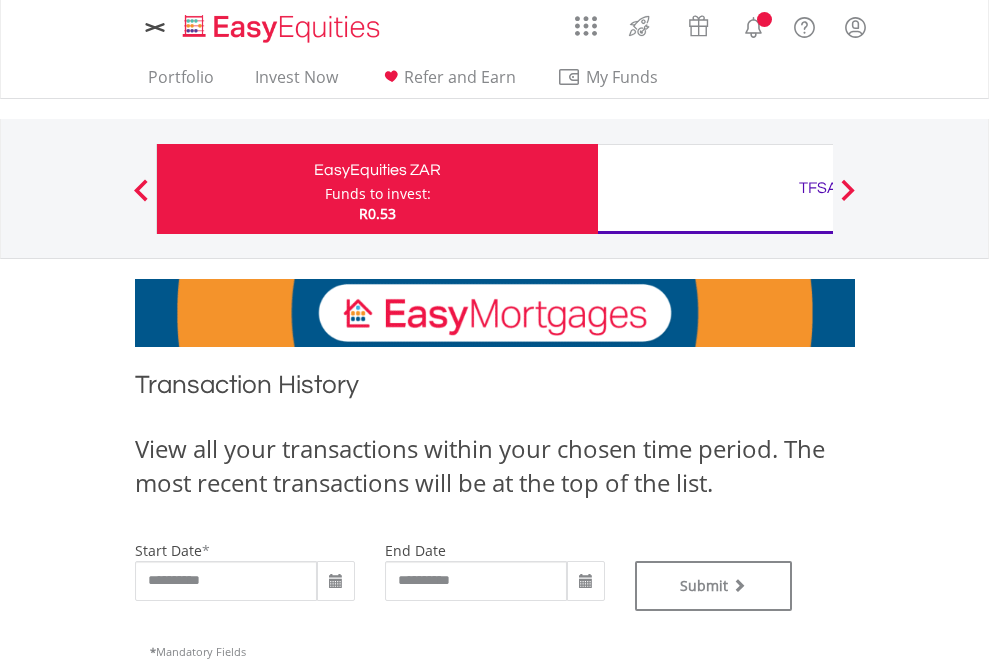 scroll, scrollTop: 0, scrollLeft: 0, axis: both 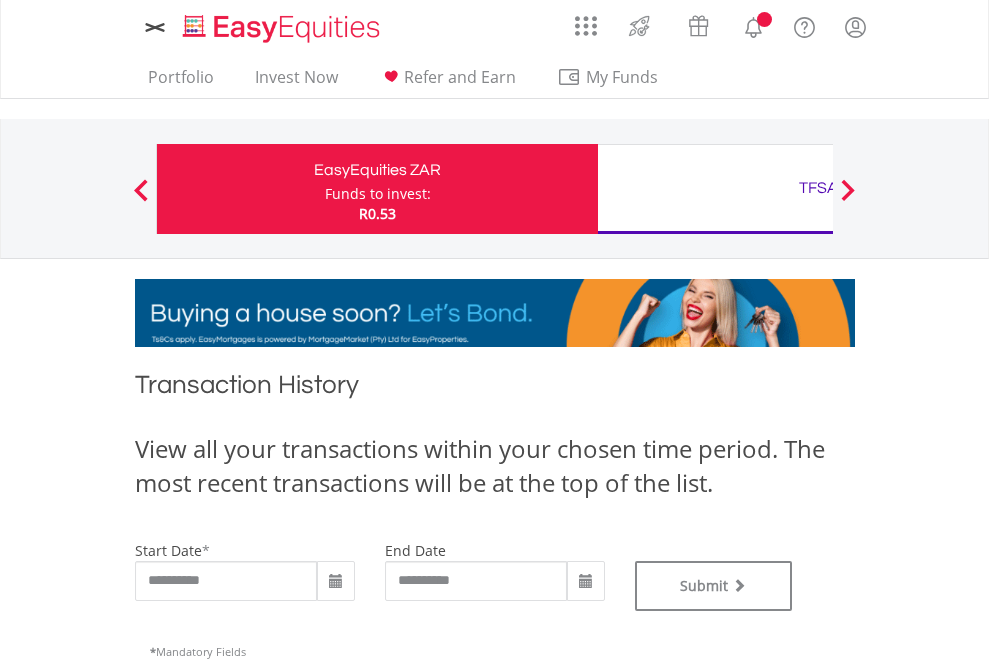 click on "TFSA" at bounding box center [818, 188] 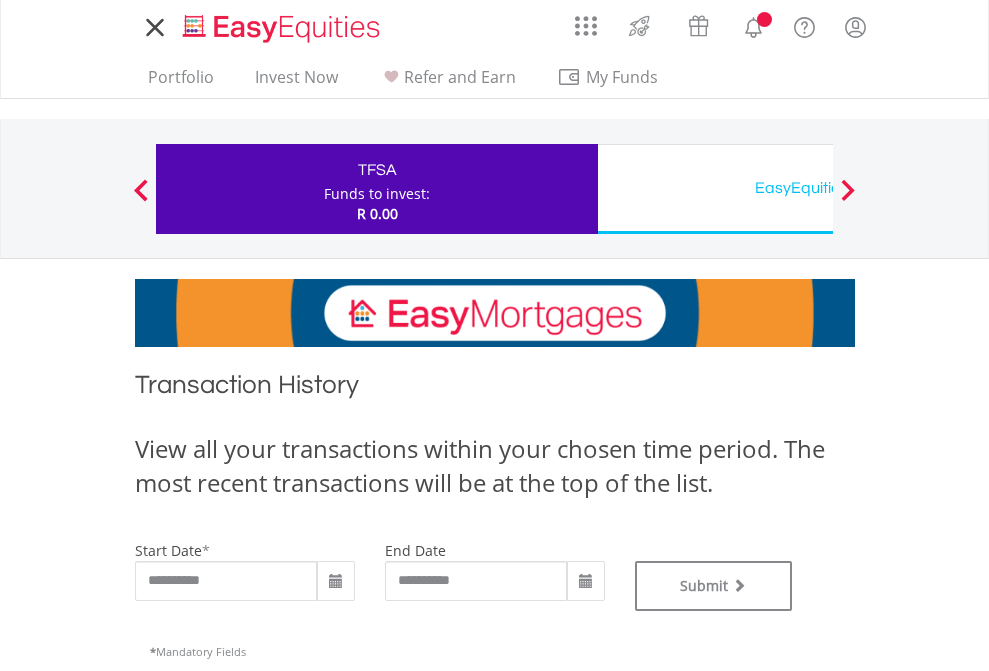 scroll, scrollTop: 0, scrollLeft: 0, axis: both 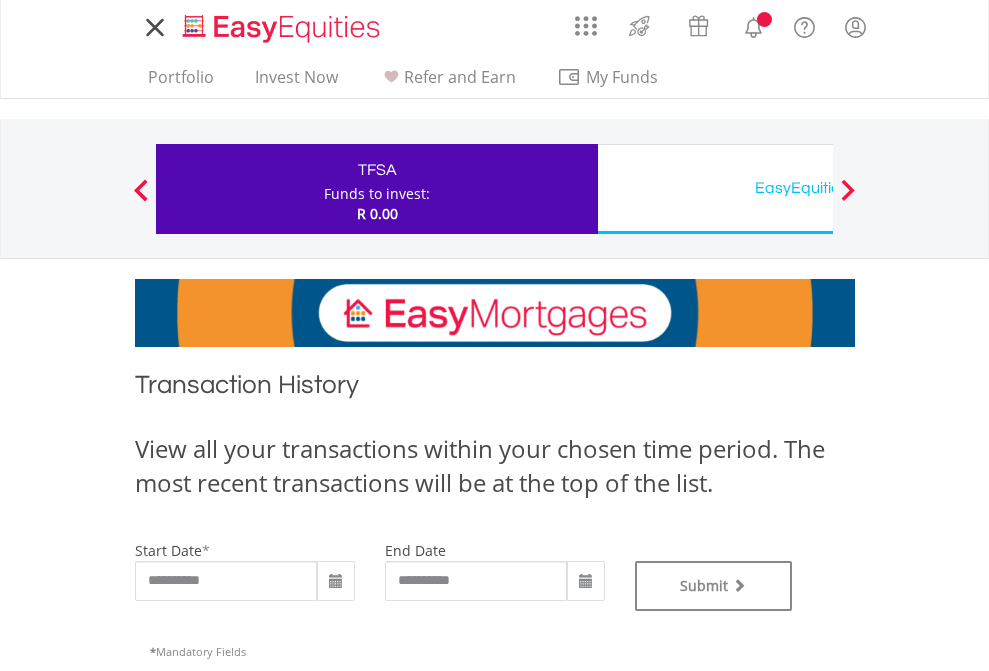 type on "**********" 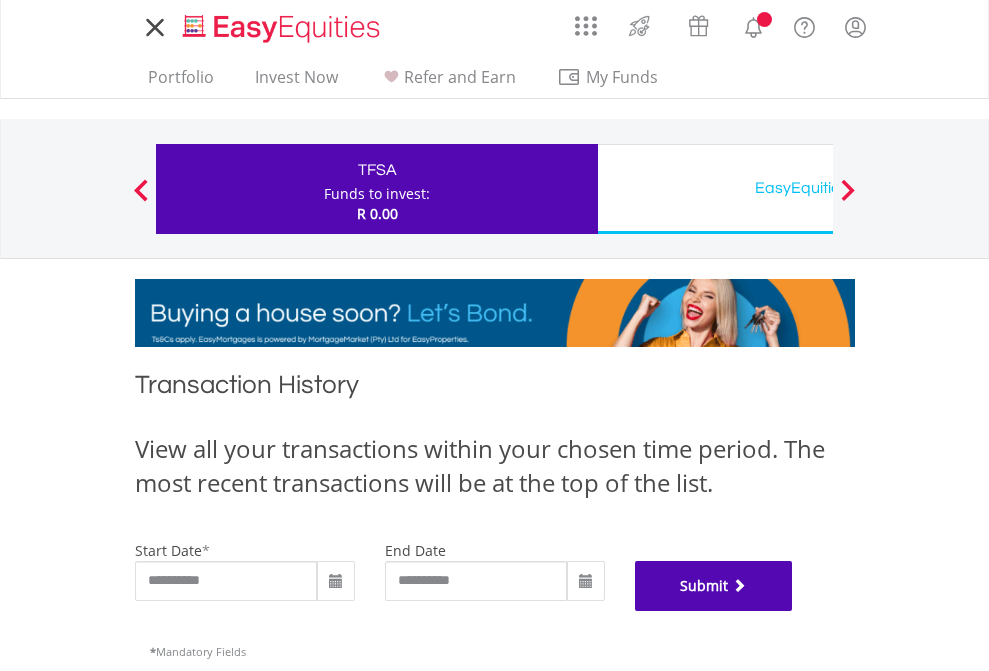click on "Submit" at bounding box center (714, 586) 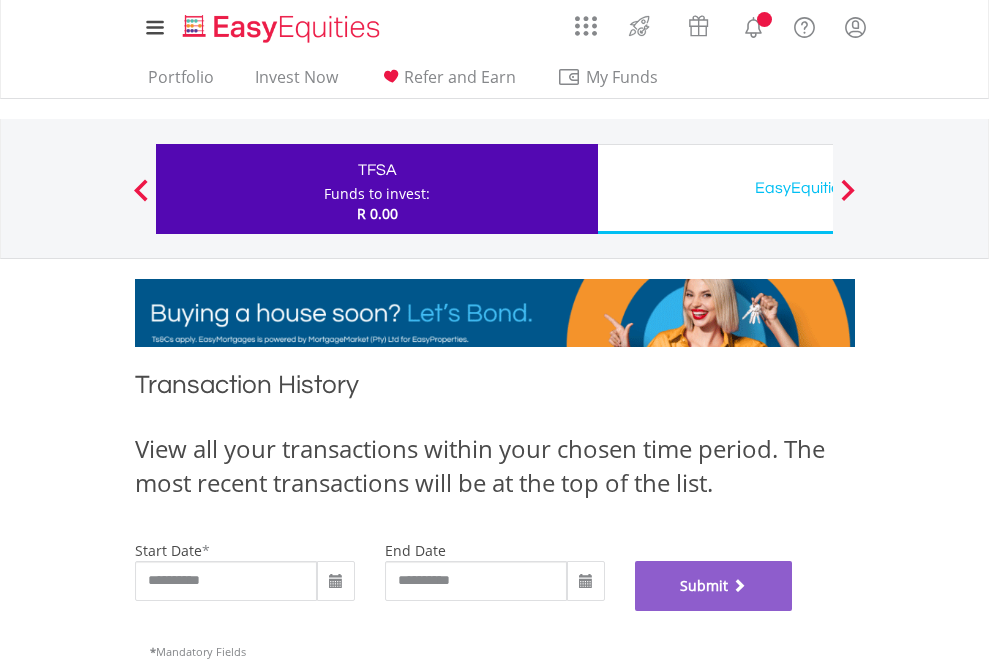 scroll, scrollTop: 811, scrollLeft: 0, axis: vertical 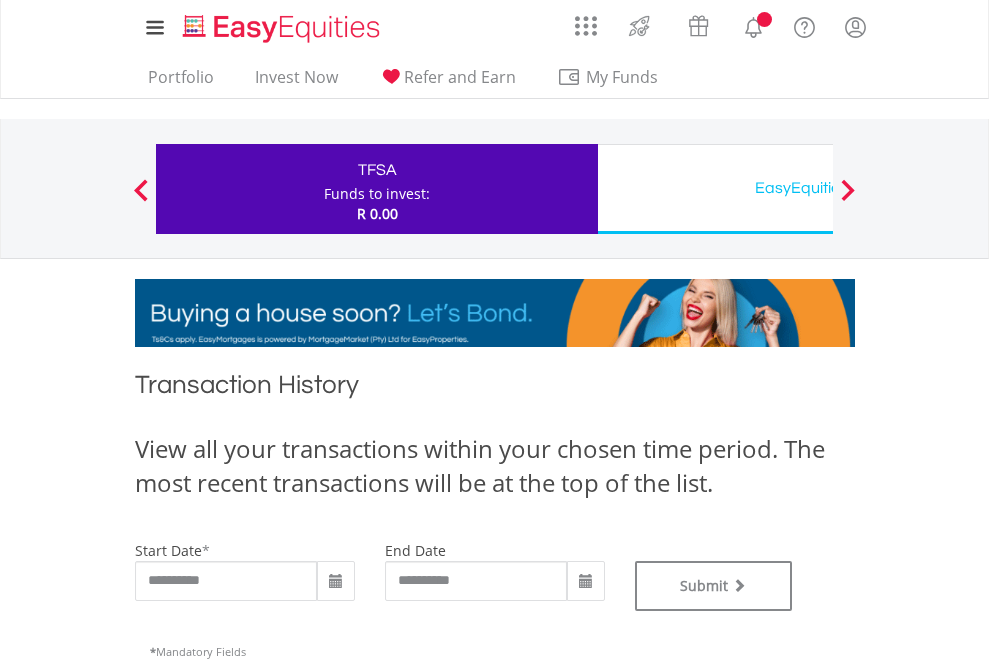 click on "EasyEquities USD" at bounding box center (818, 188) 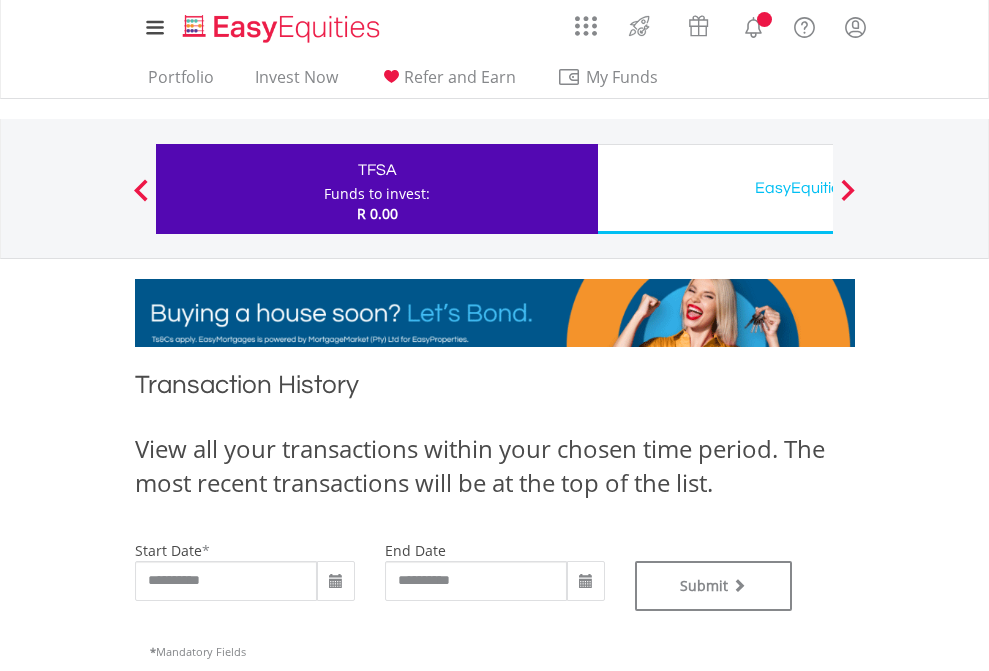 type on "**********" 